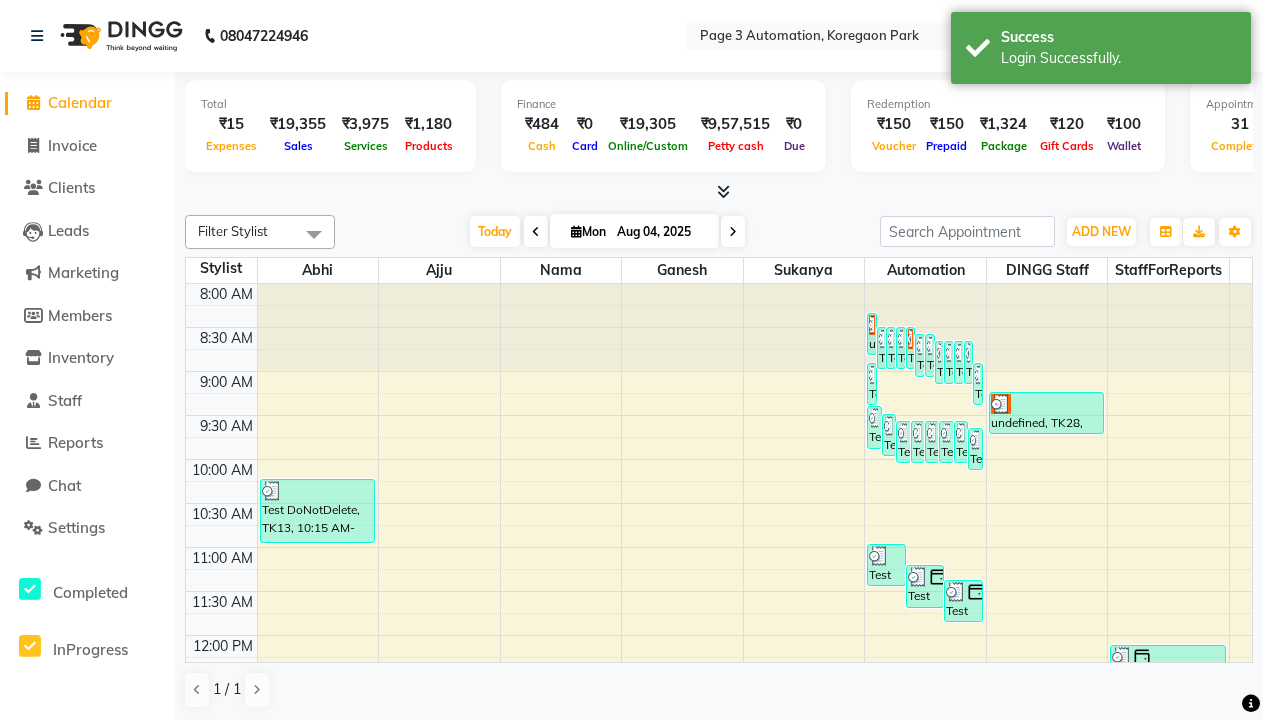 scroll, scrollTop: 0, scrollLeft: 0, axis: both 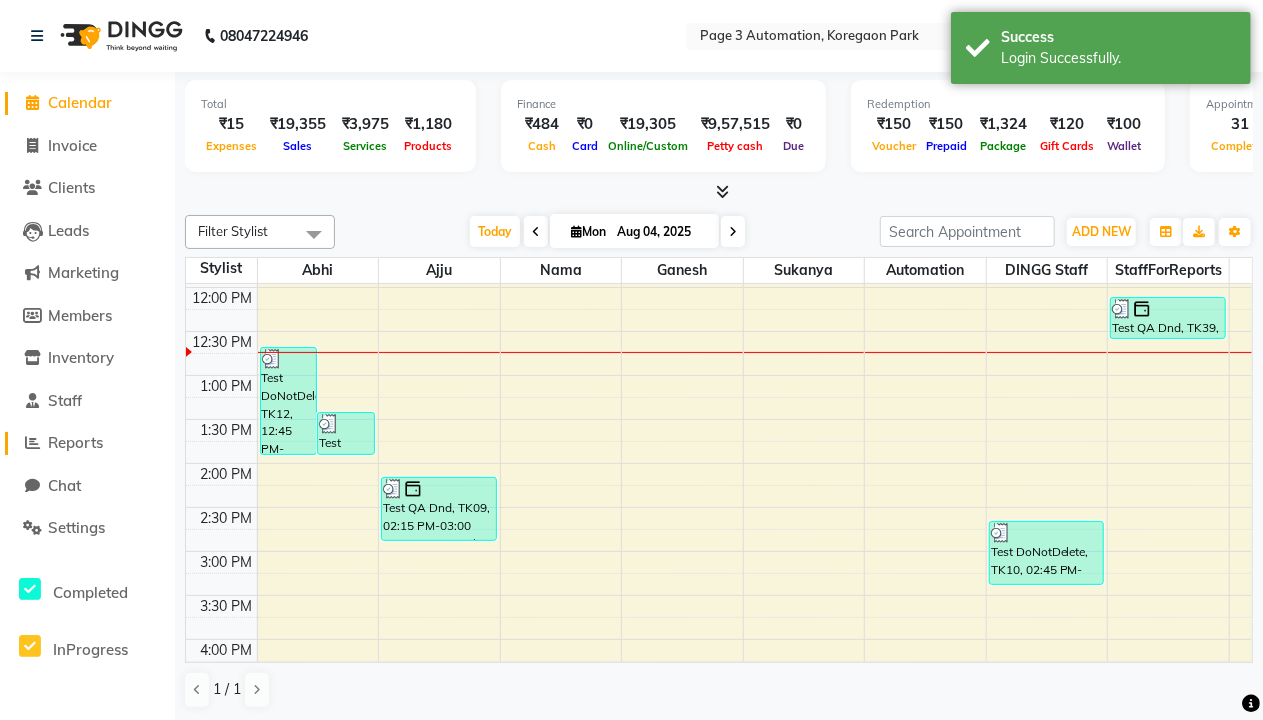 click on "Reports" 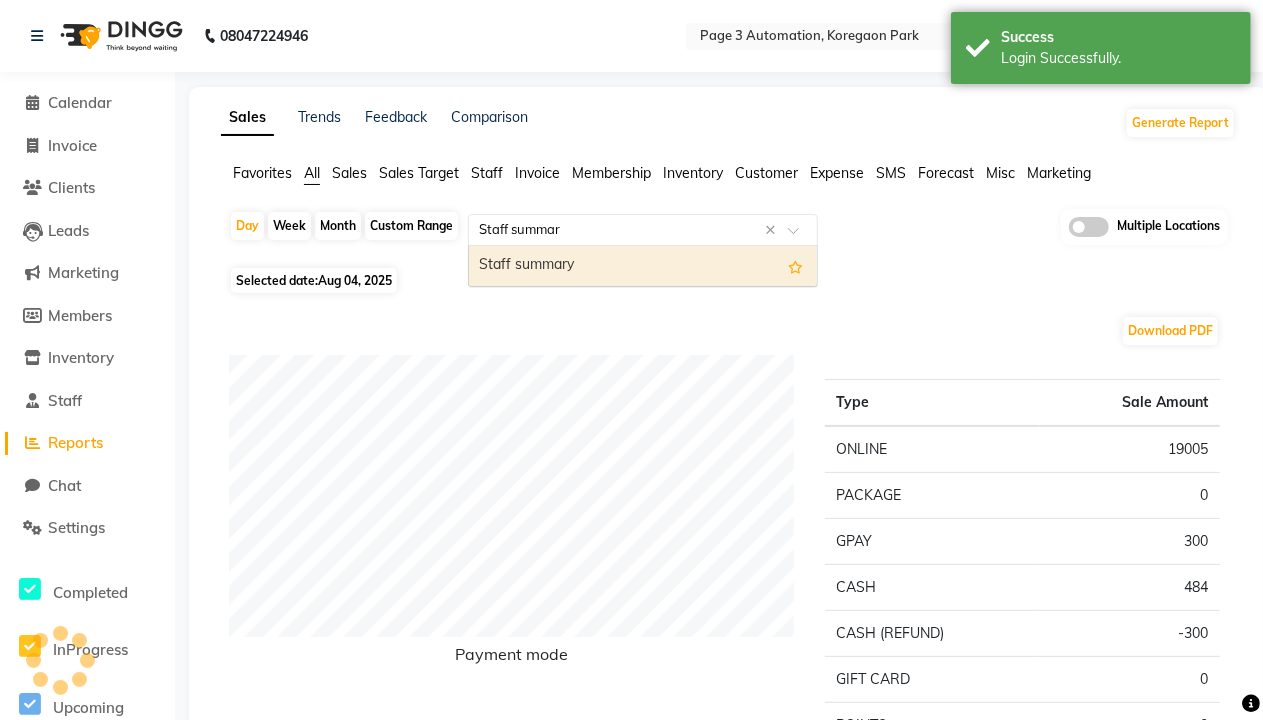 type on "Staff summary" 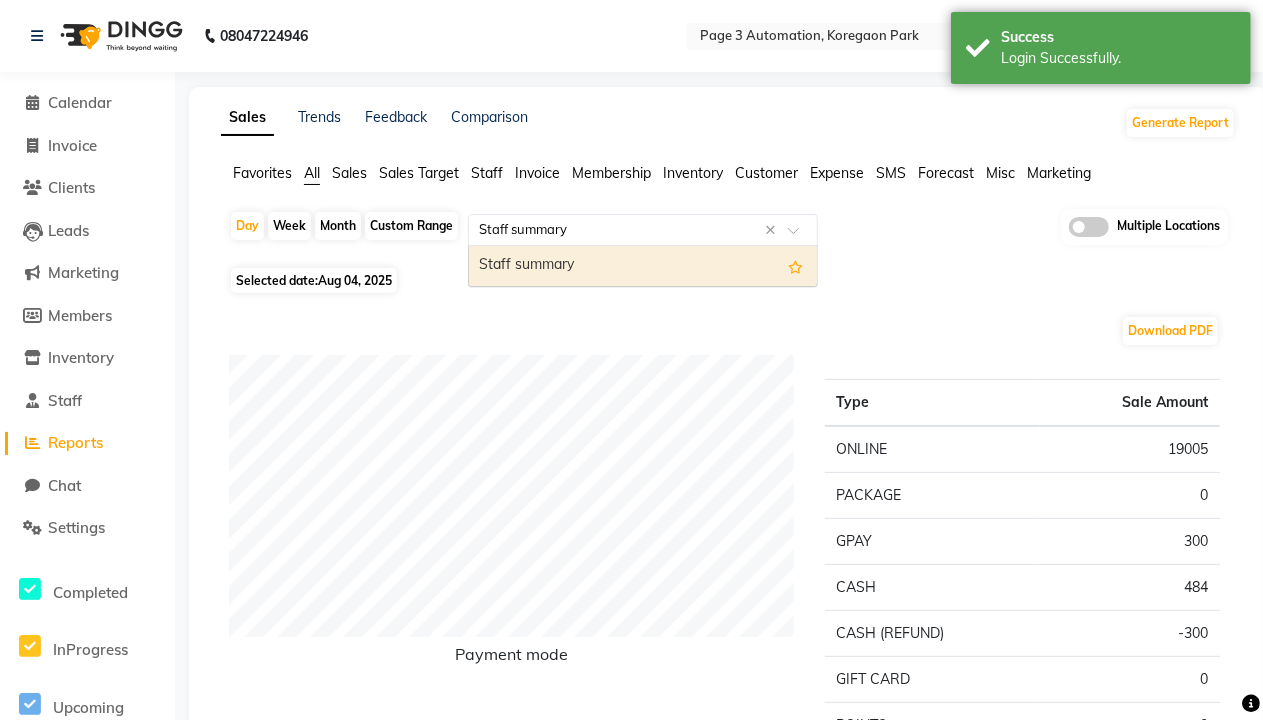click on "Staff summary" at bounding box center (643, 266) 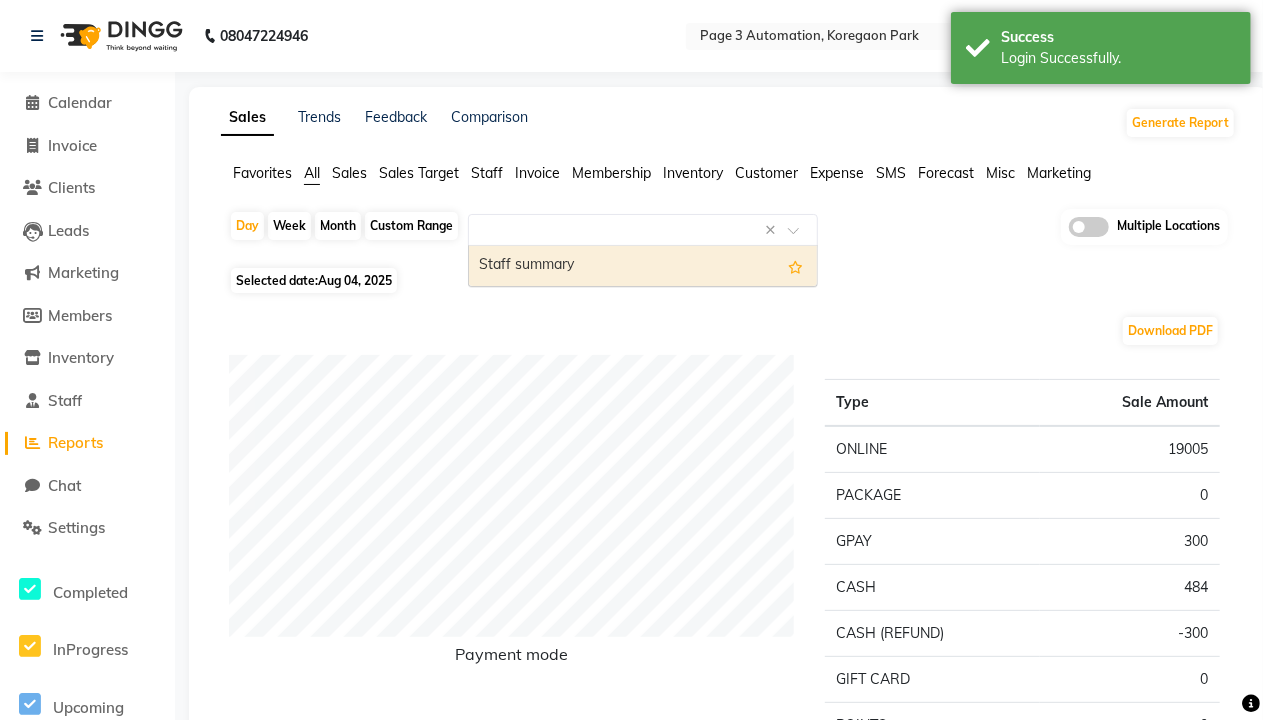 select on "full_report" 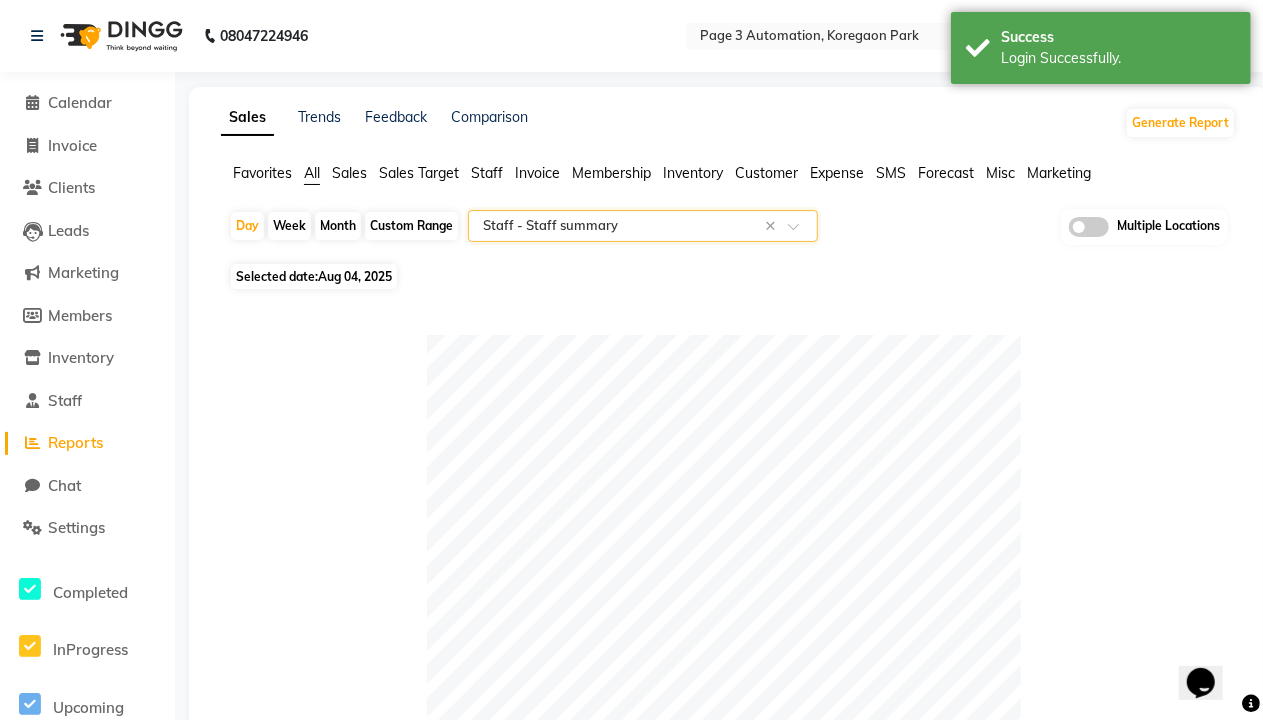 scroll, scrollTop: 0, scrollLeft: 0, axis: both 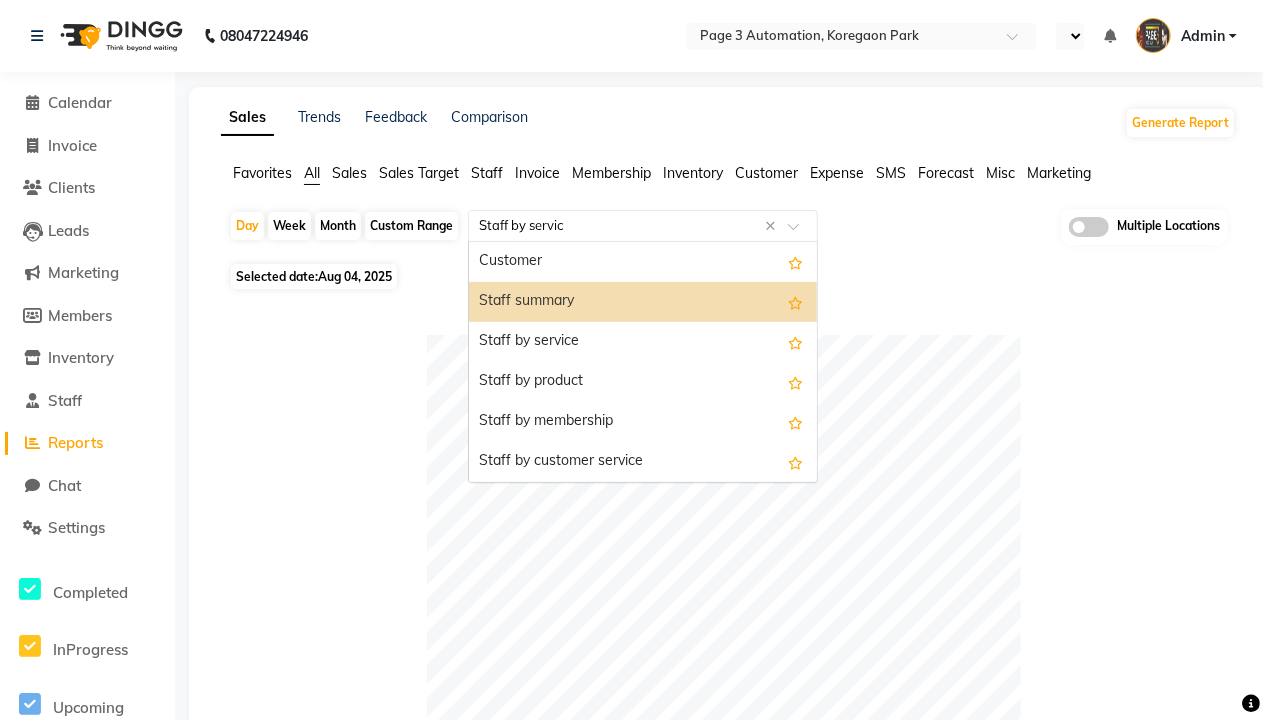 type on "Staff by service" 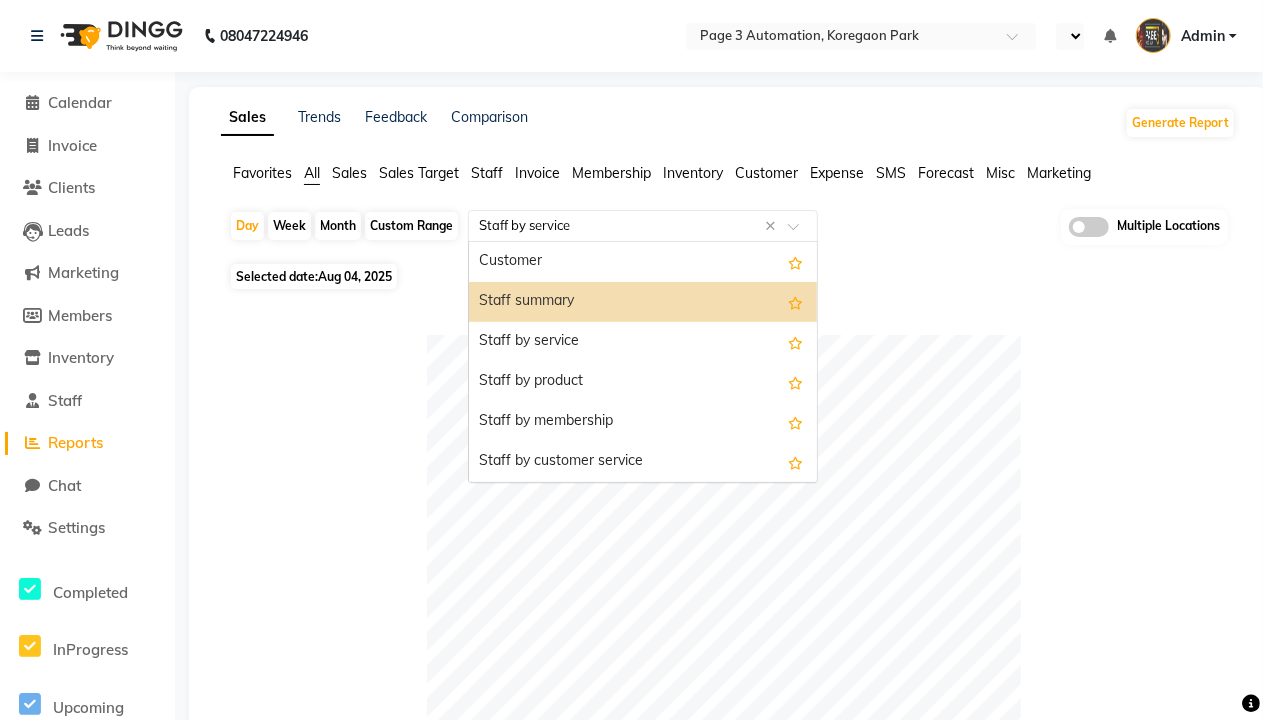 click on "Staff by service" at bounding box center [643, 342] 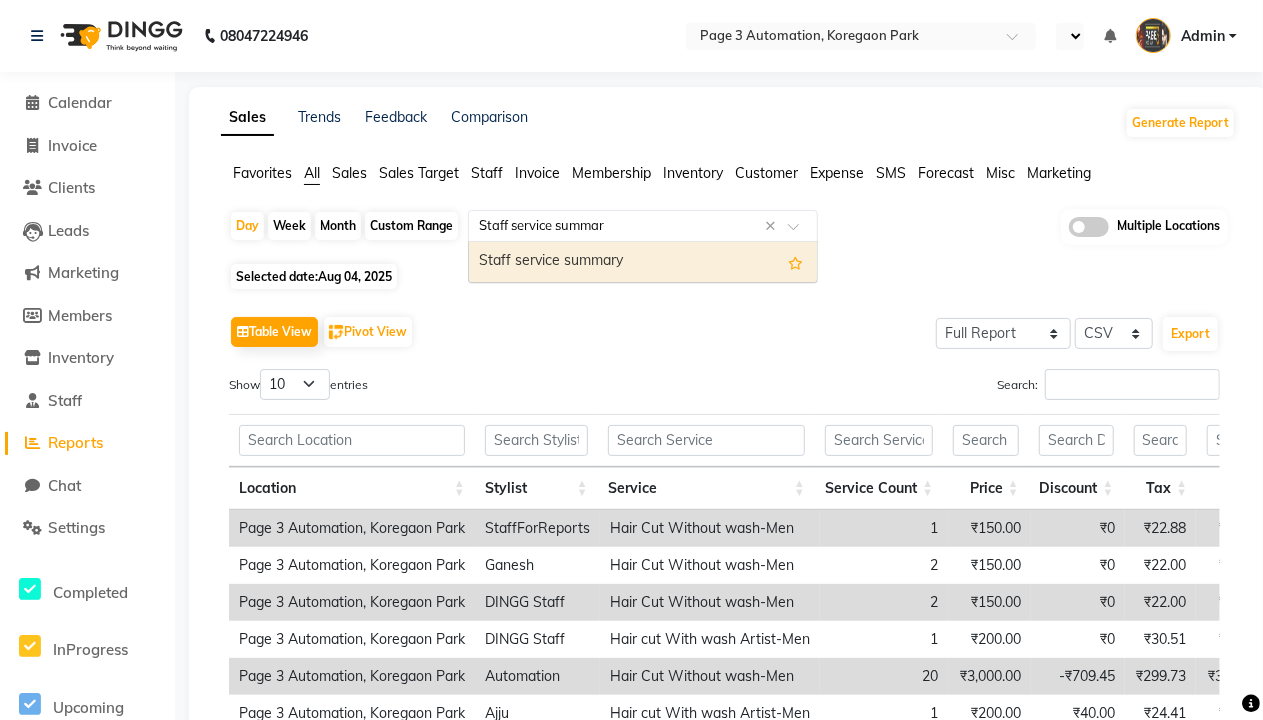 type on "Staff service summary" 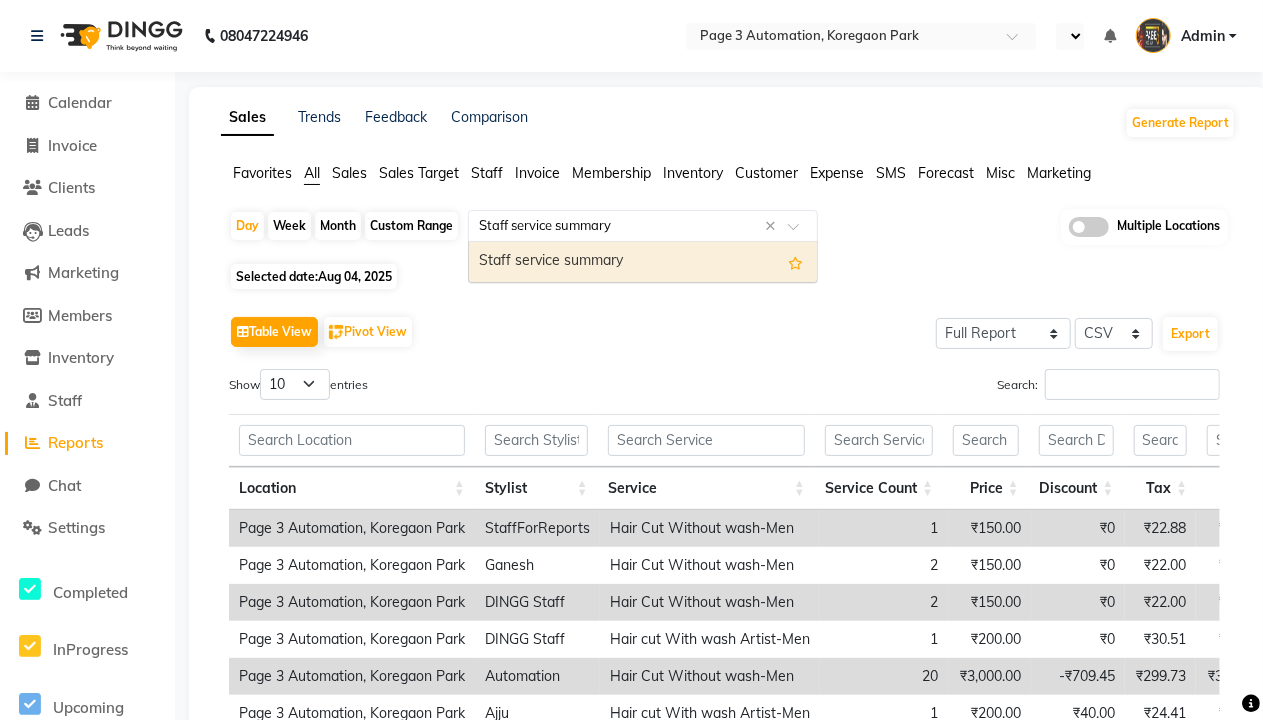 click on "Staff service summary" at bounding box center [643, 262] 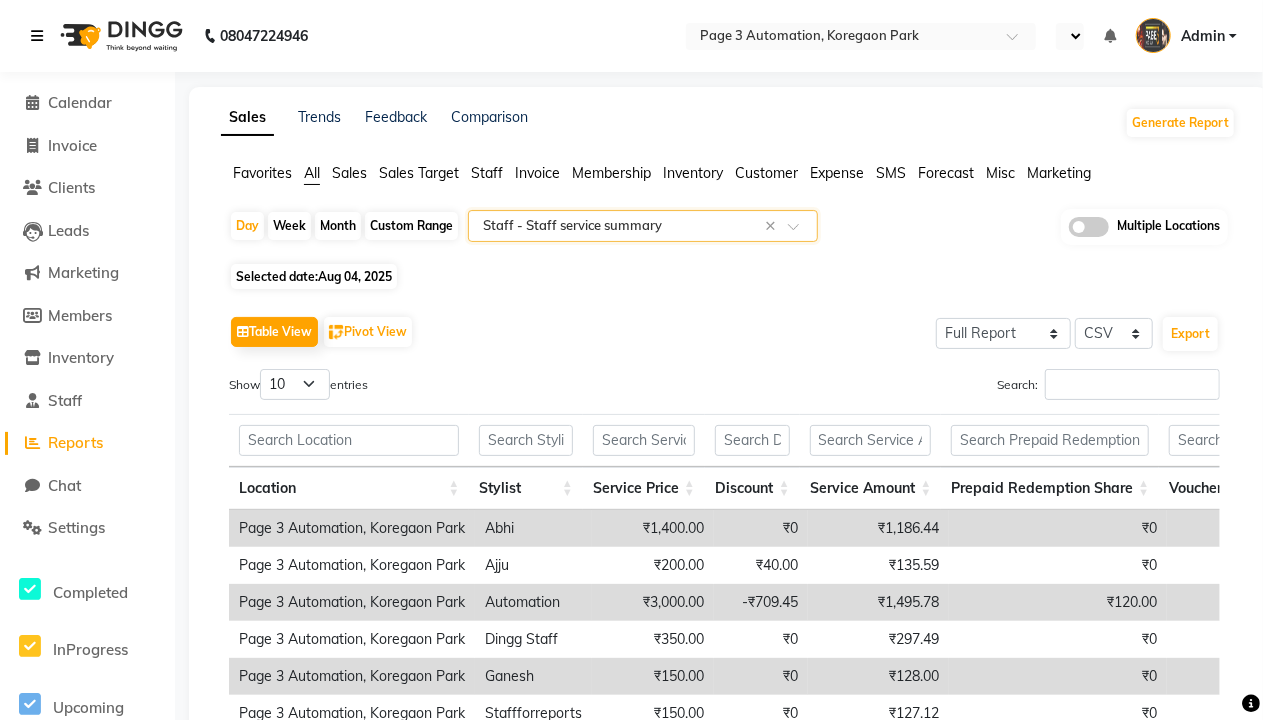 click at bounding box center [37, 36] 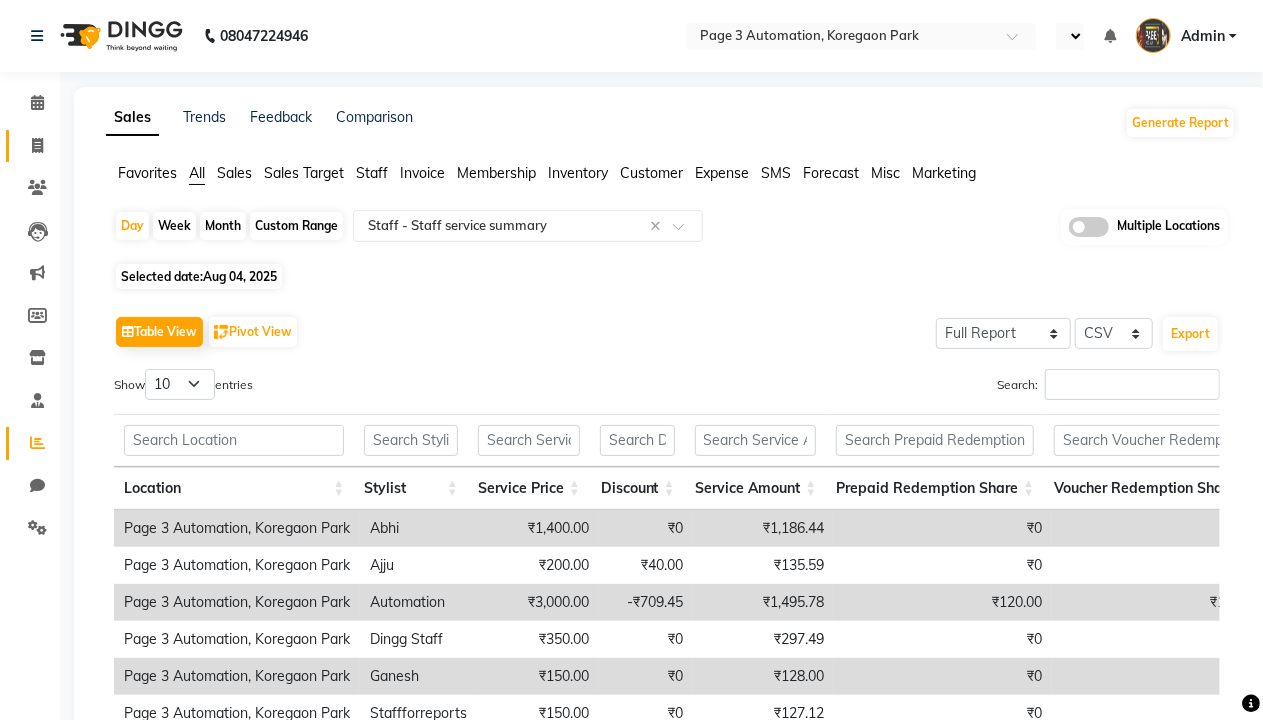 click 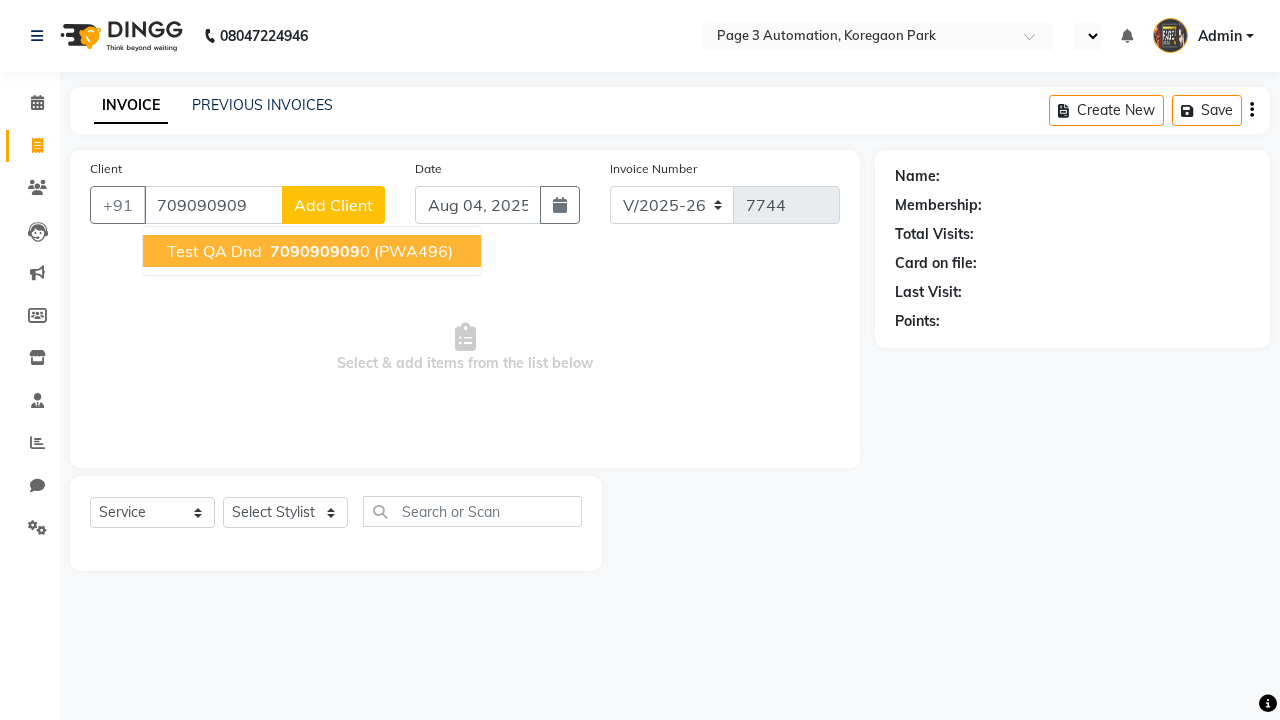 click on "709090909" at bounding box center [315, 251] 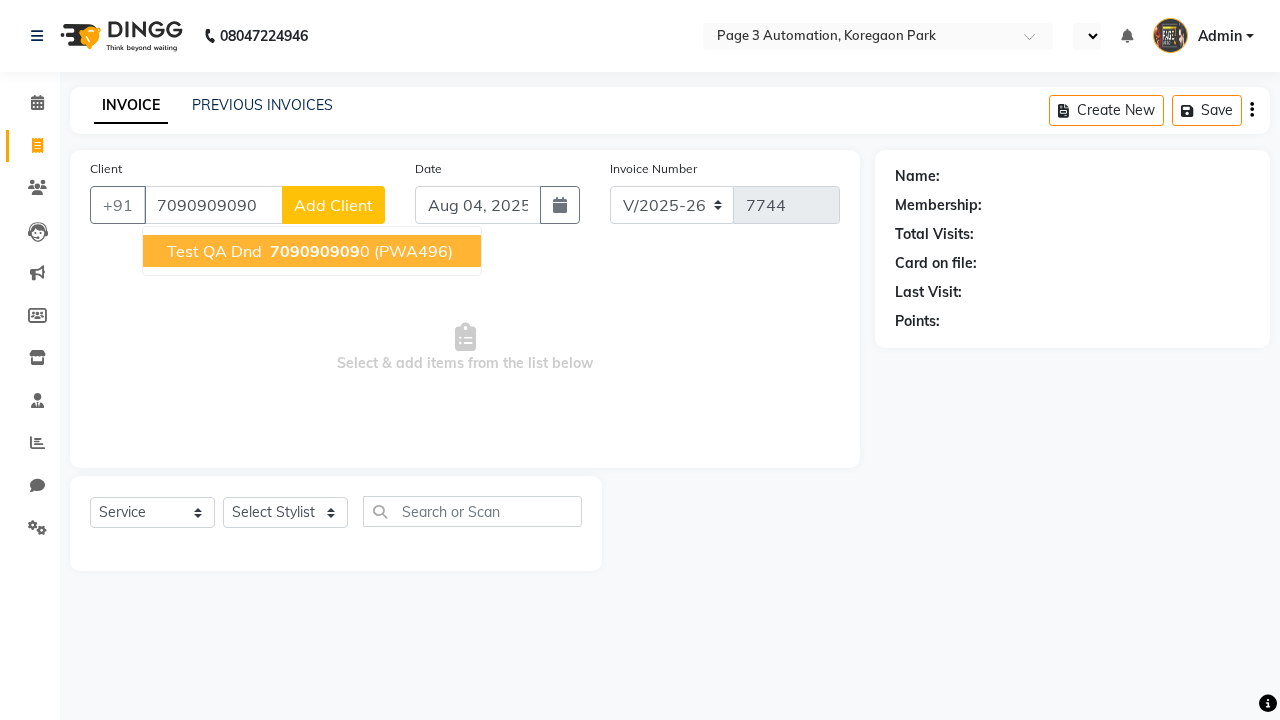 type on "7090909090" 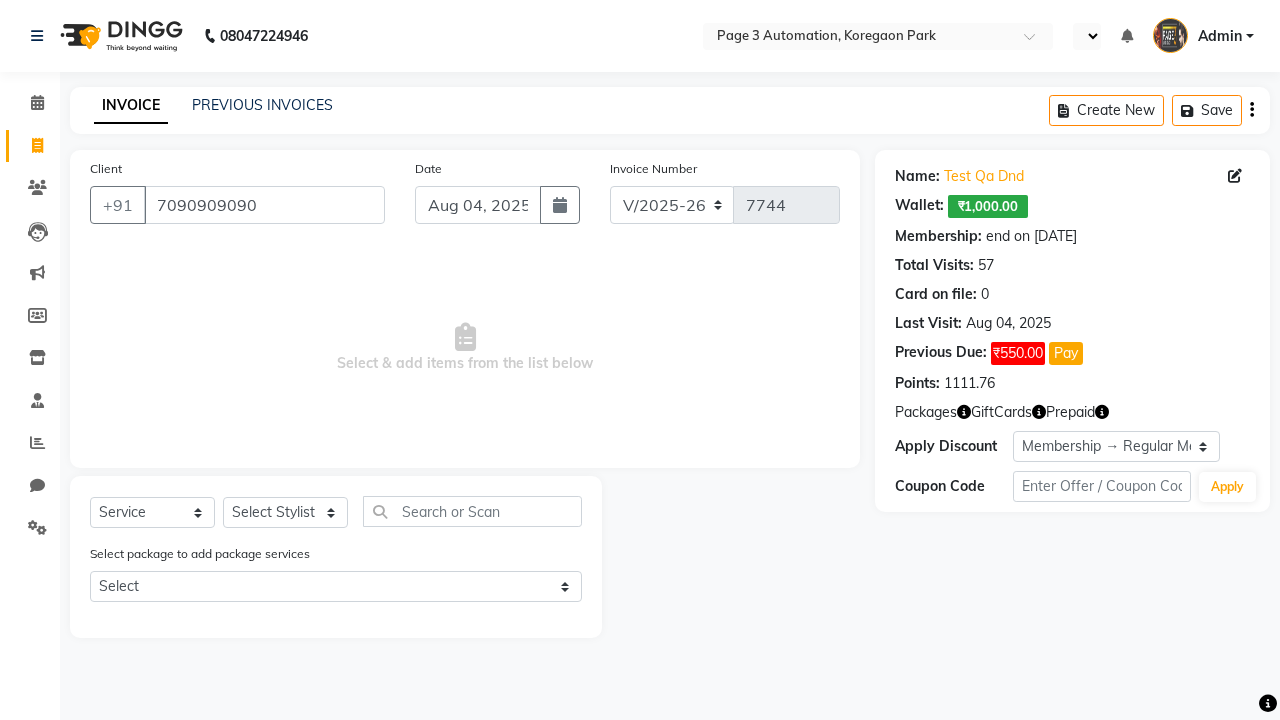 select on "0:" 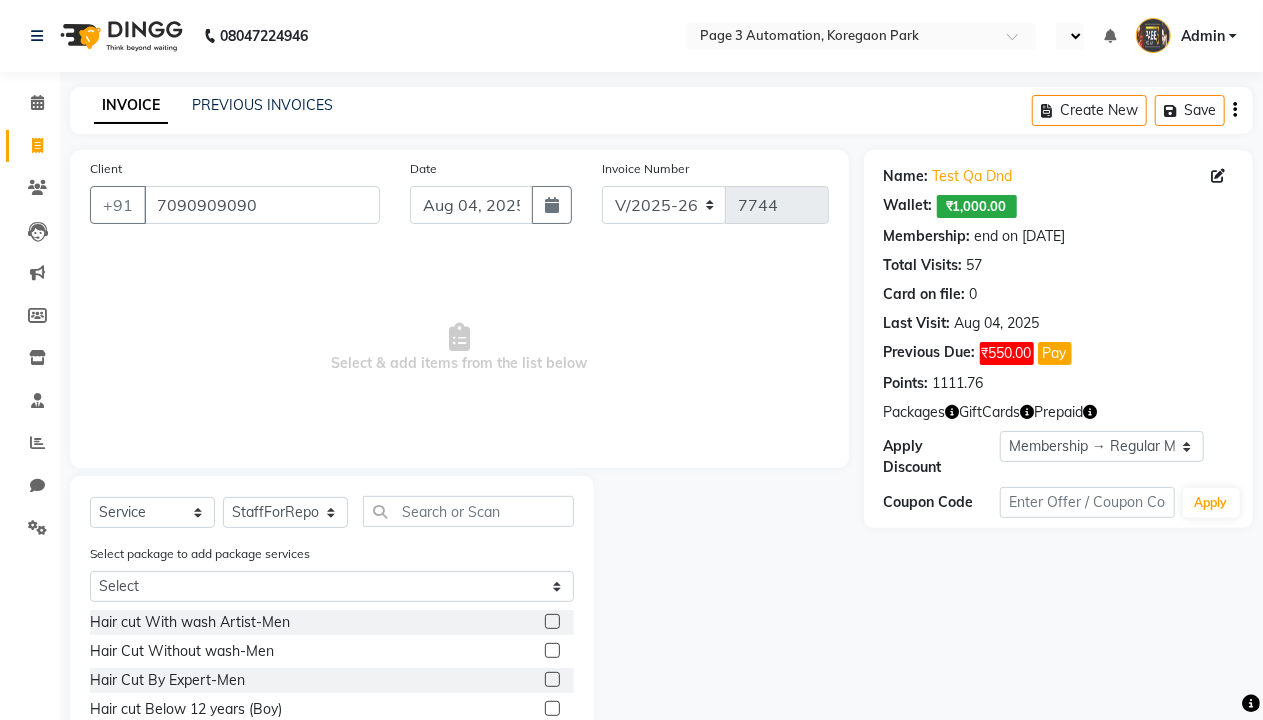 click 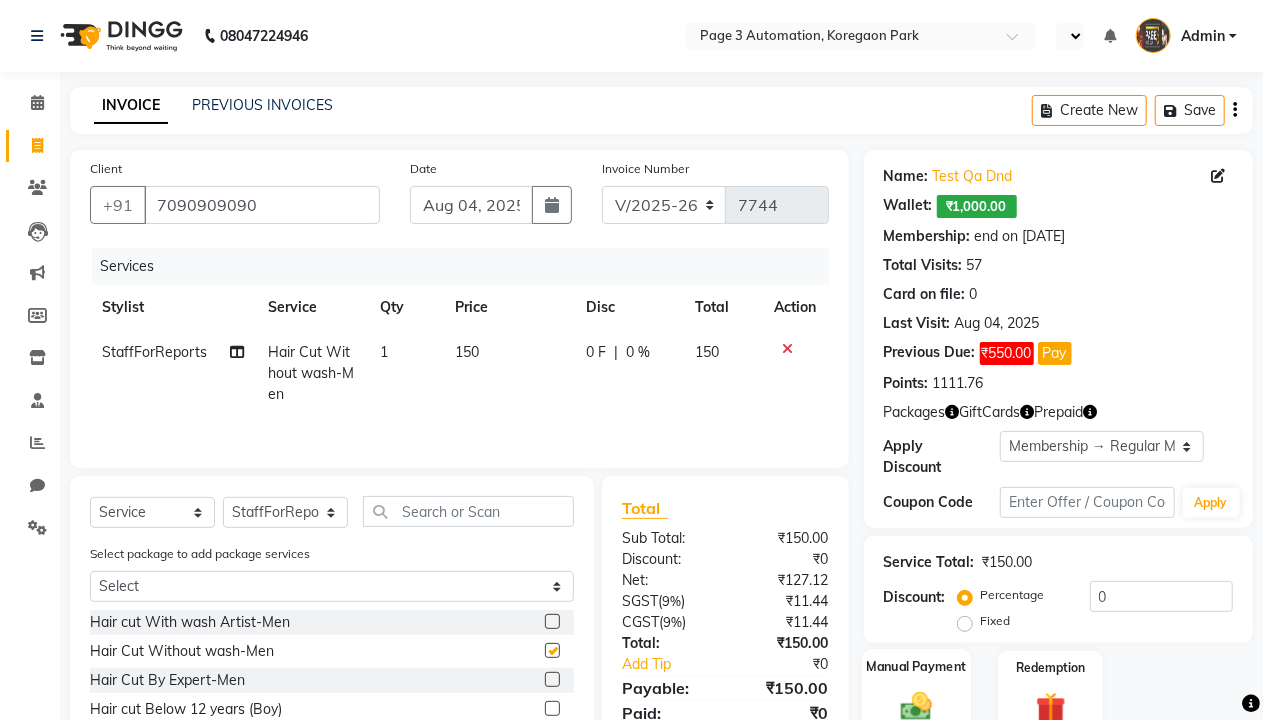 click 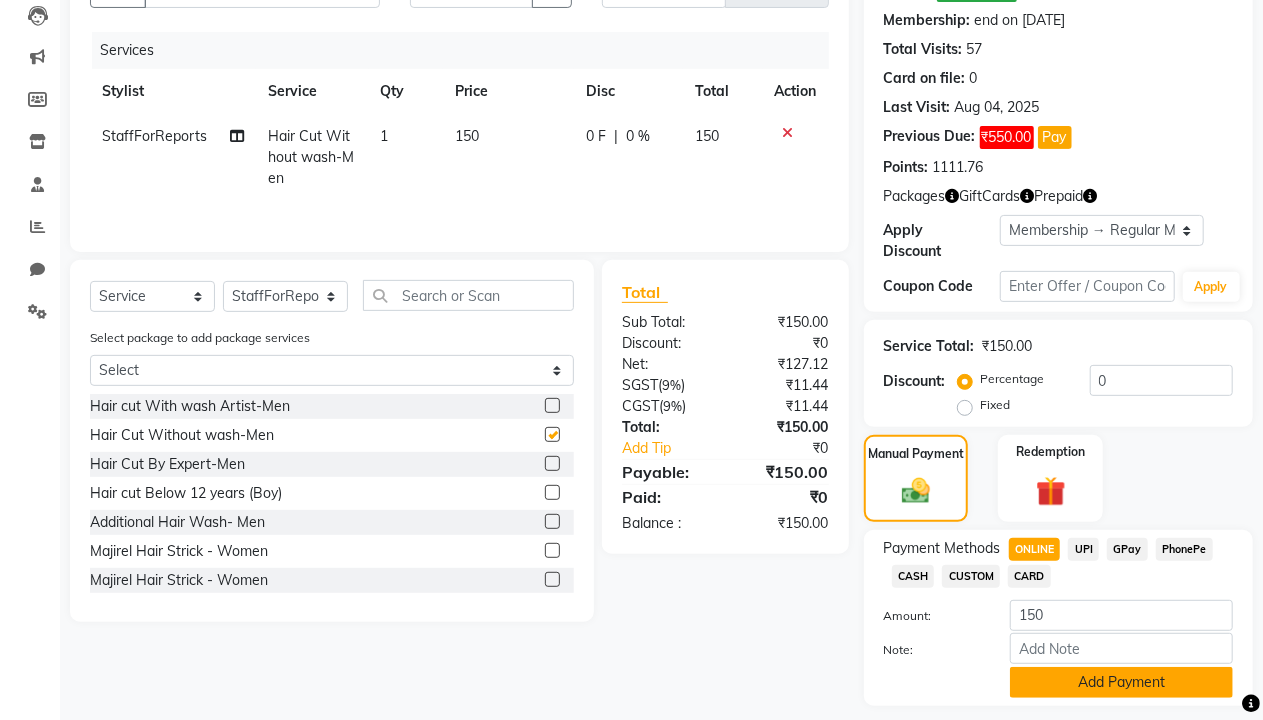click on "Add Payment" 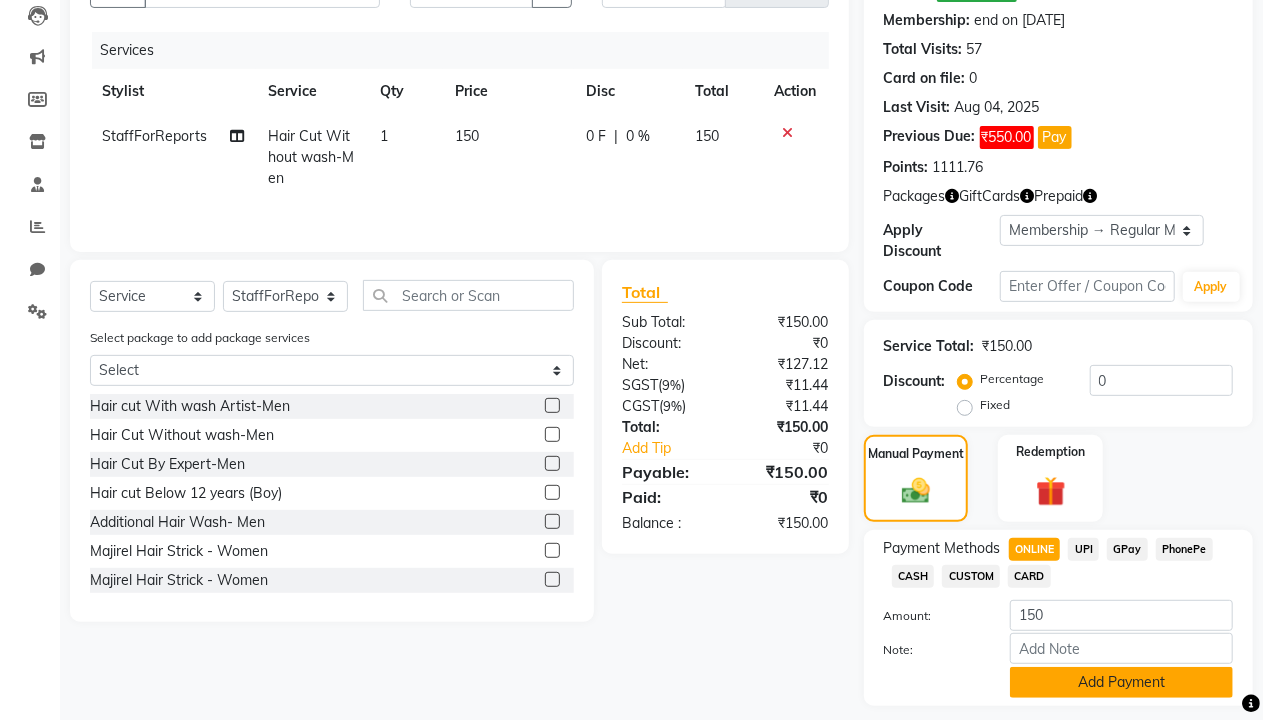 checkbox on "false" 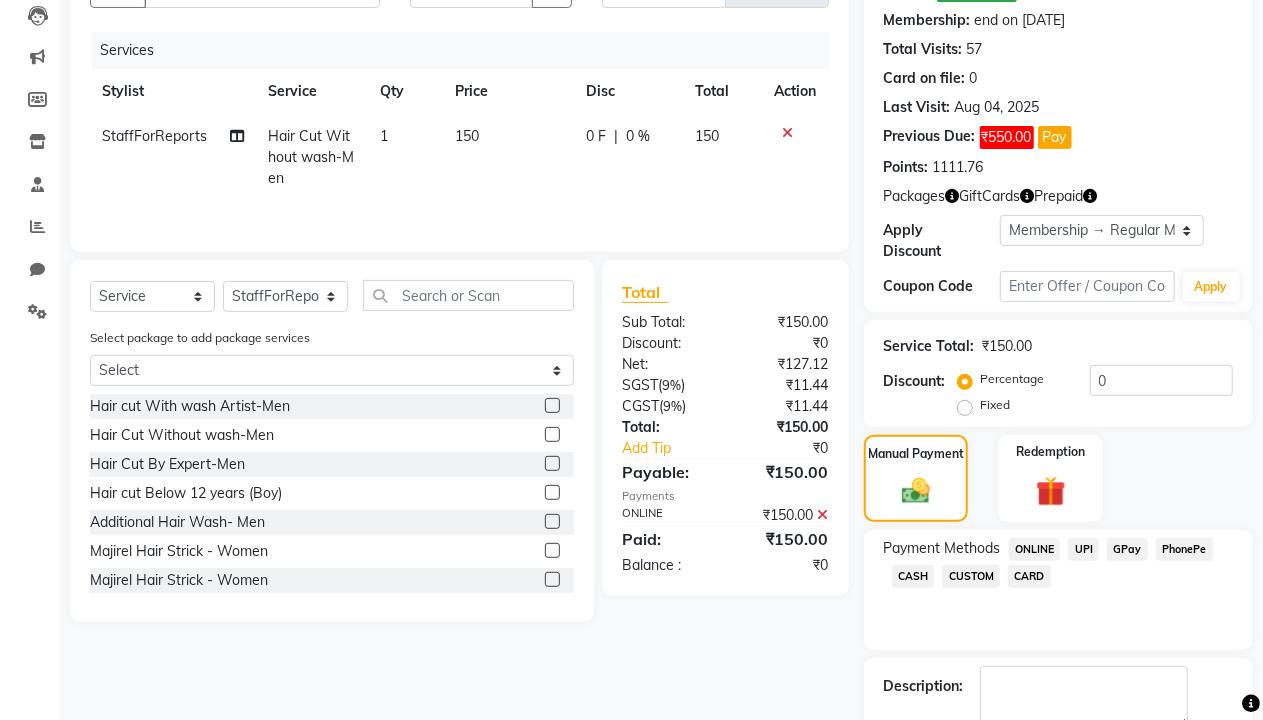 click 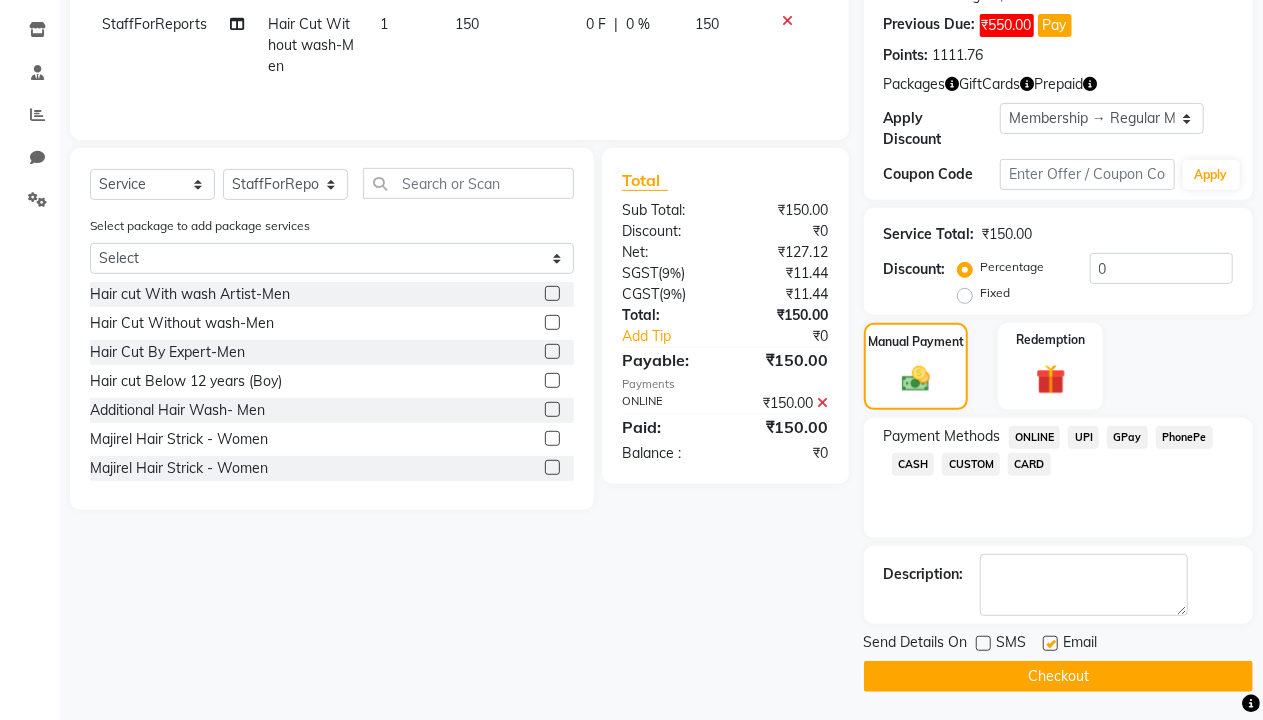 click 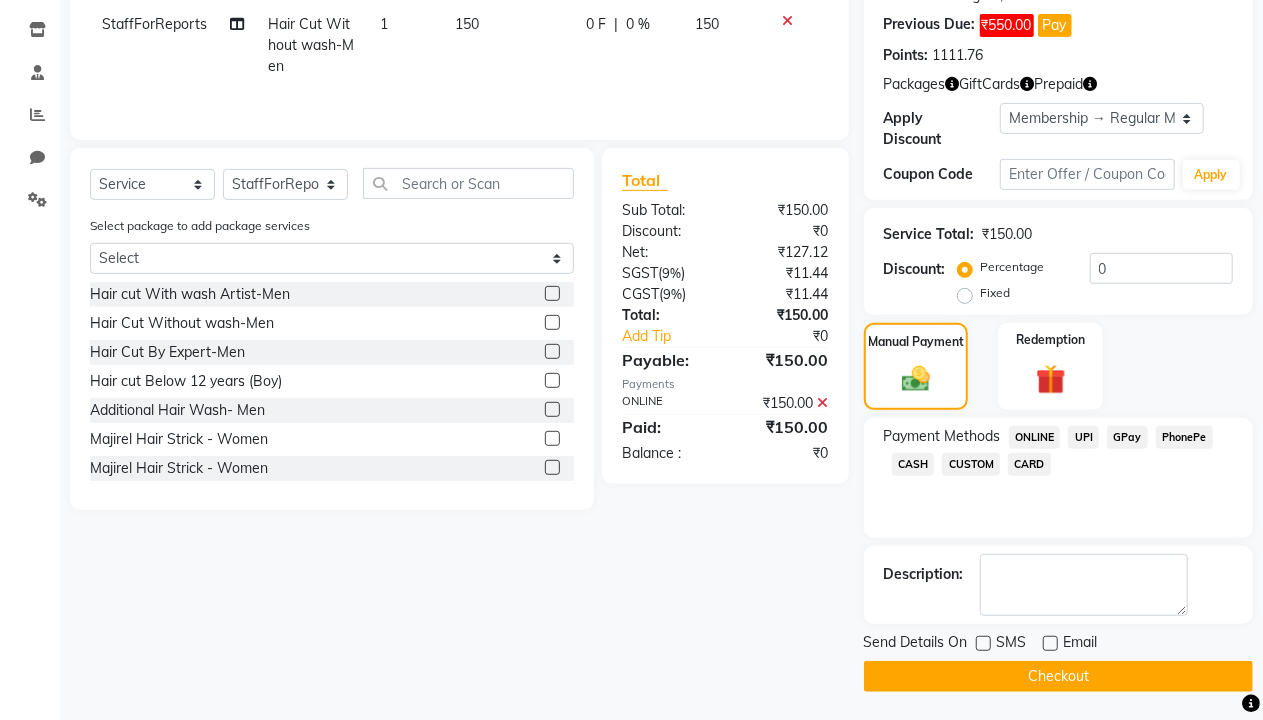 click on "Checkout" 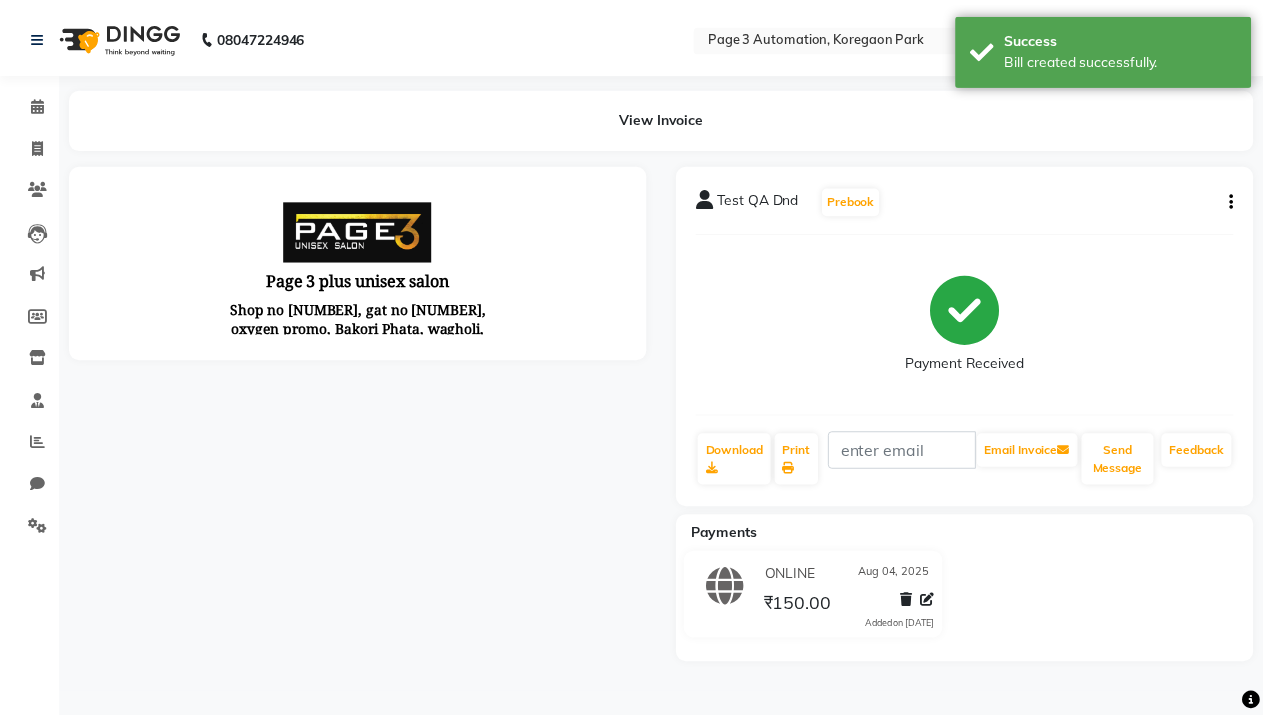 scroll, scrollTop: 0, scrollLeft: 0, axis: both 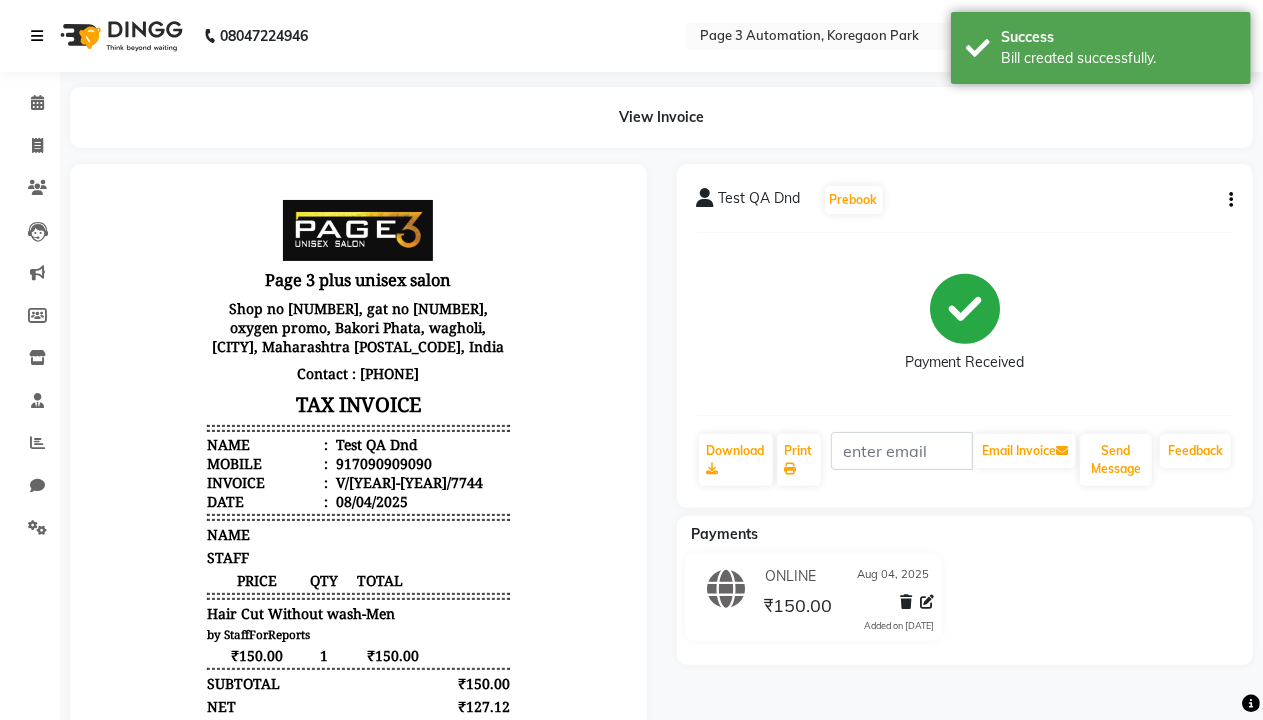 click on "Bill created successfully." at bounding box center [1118, 58] 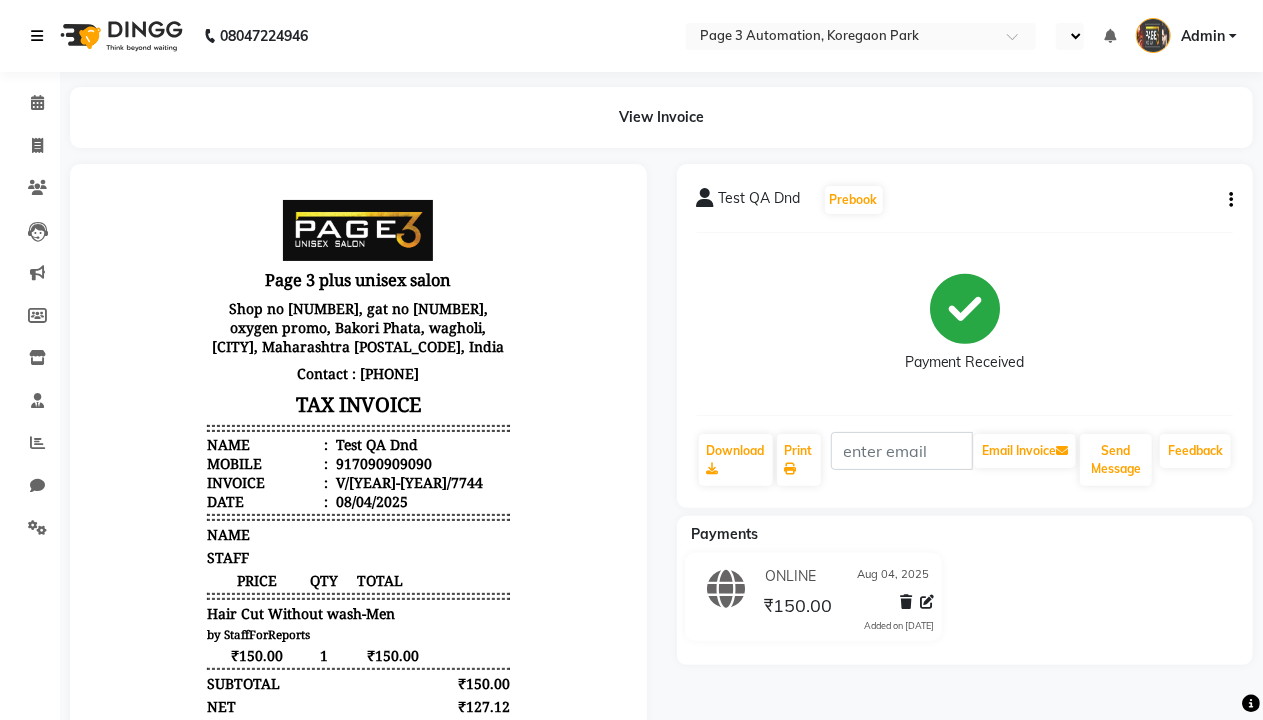 click at bounding box center [37, 36] 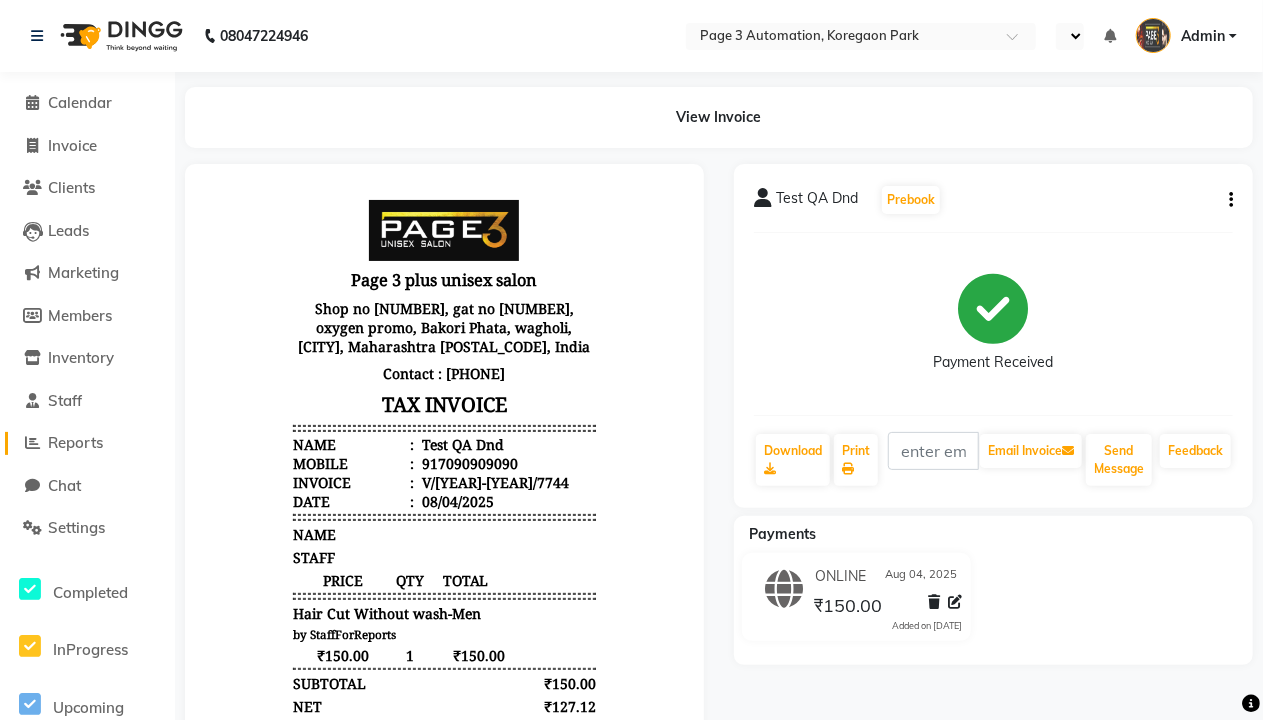 click on "Reports" 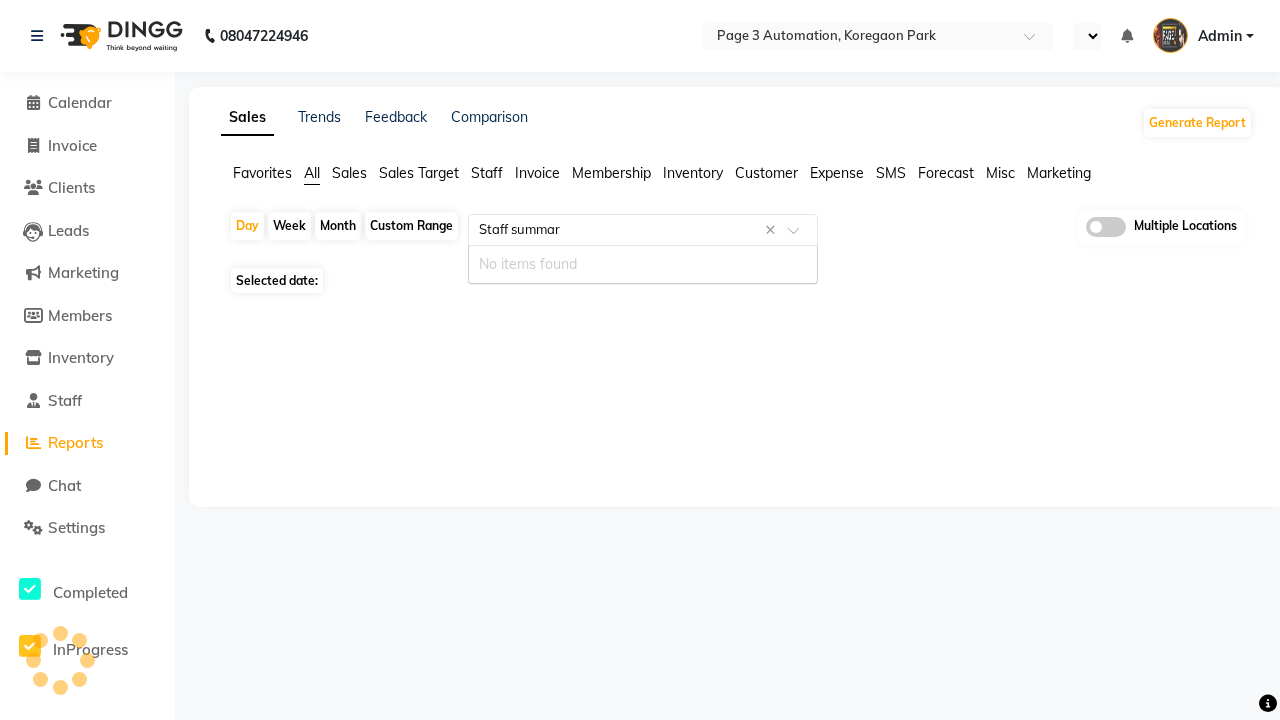 type on "Staff summary" 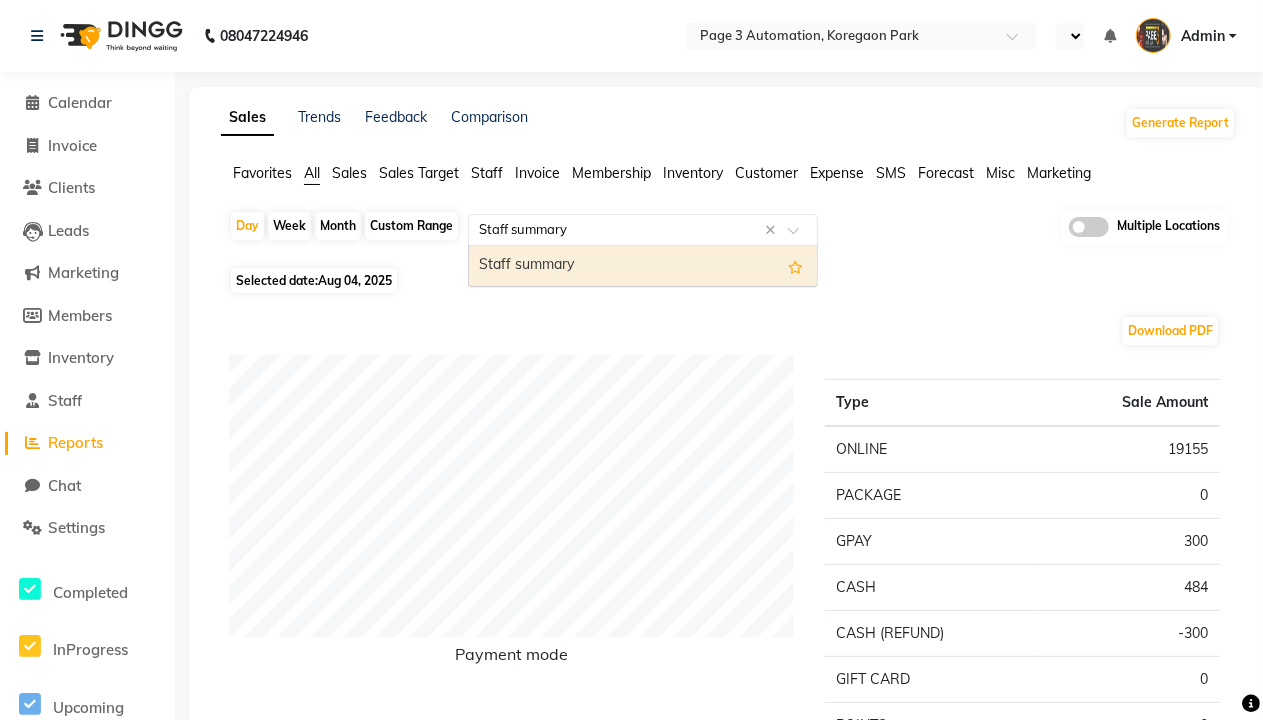 click on "Staff summary" at bounding box center (643, 266) 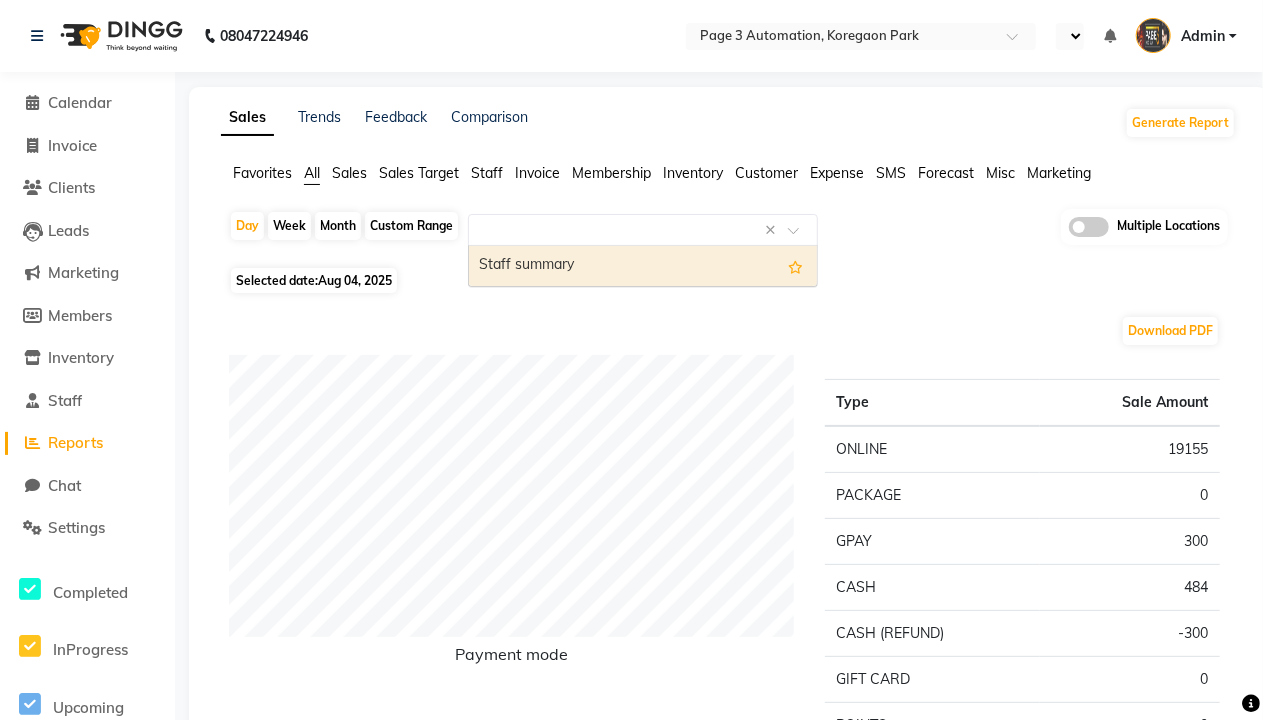 select on "full_report" 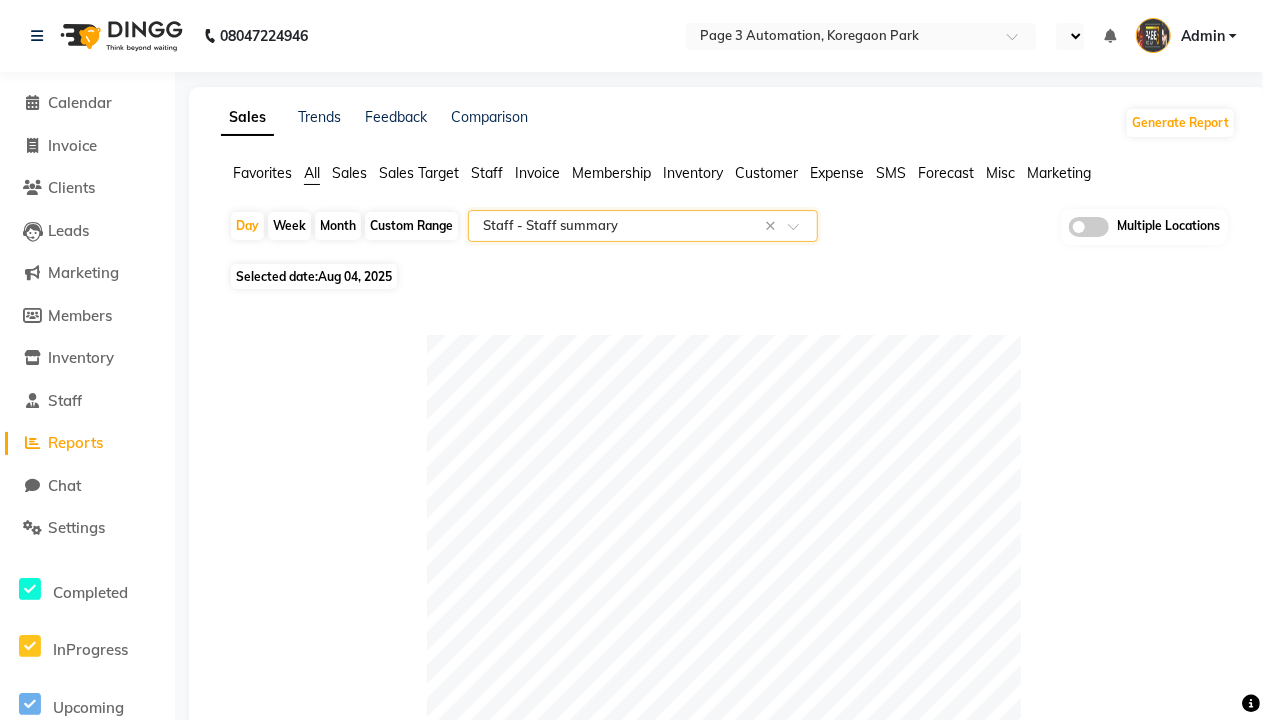 click on "Admin" at bounding box center [1203, 36] 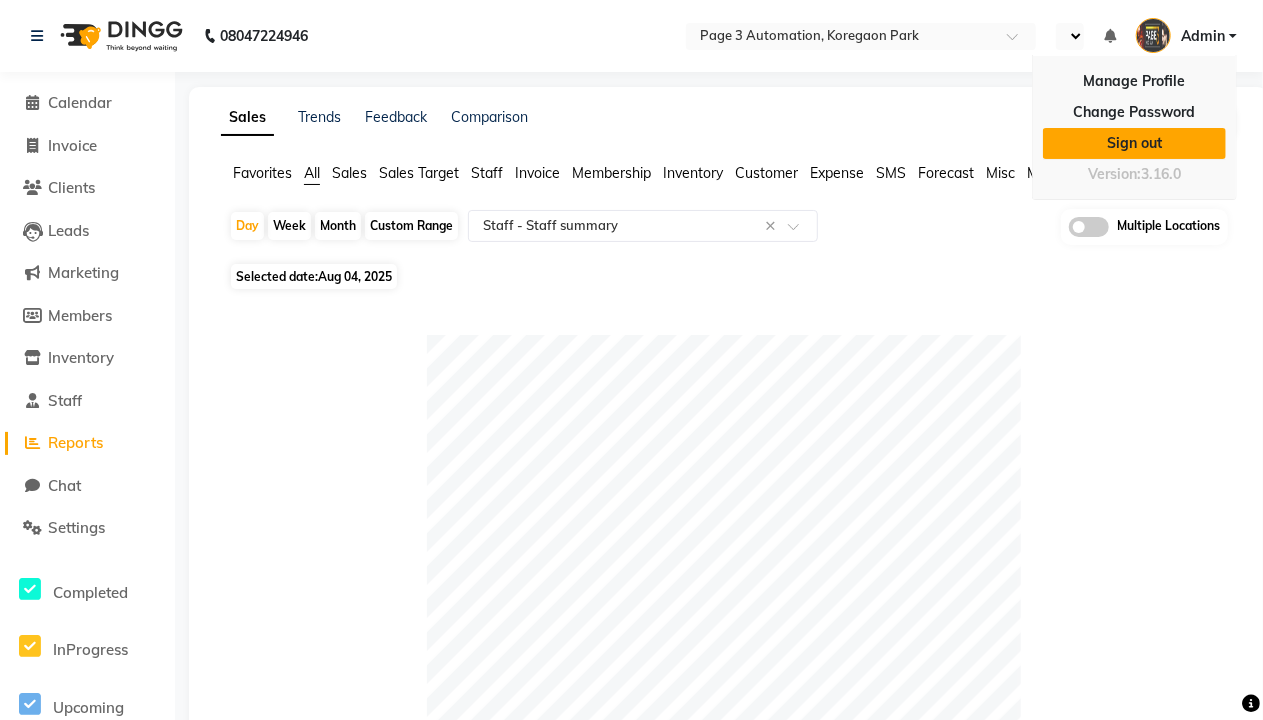 click on "Sign out" at bounding box center [1134, 143] 